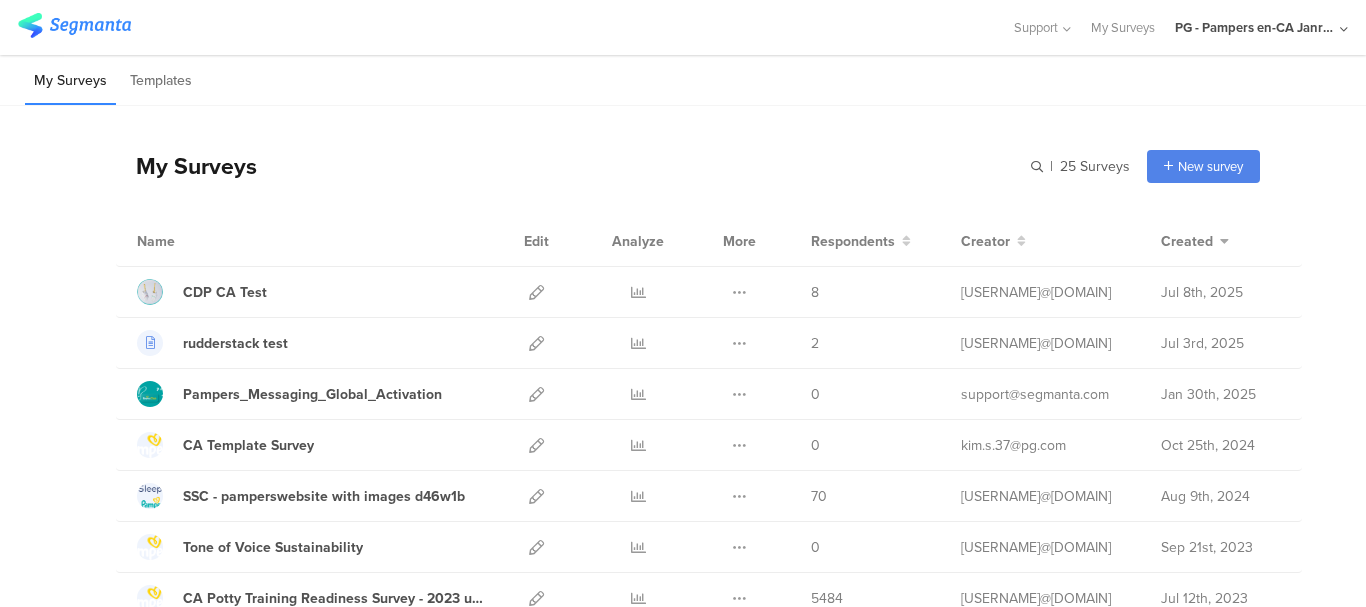 click on "PG - Pampers en-CA Janrain" at bounding box center [1261, 27] 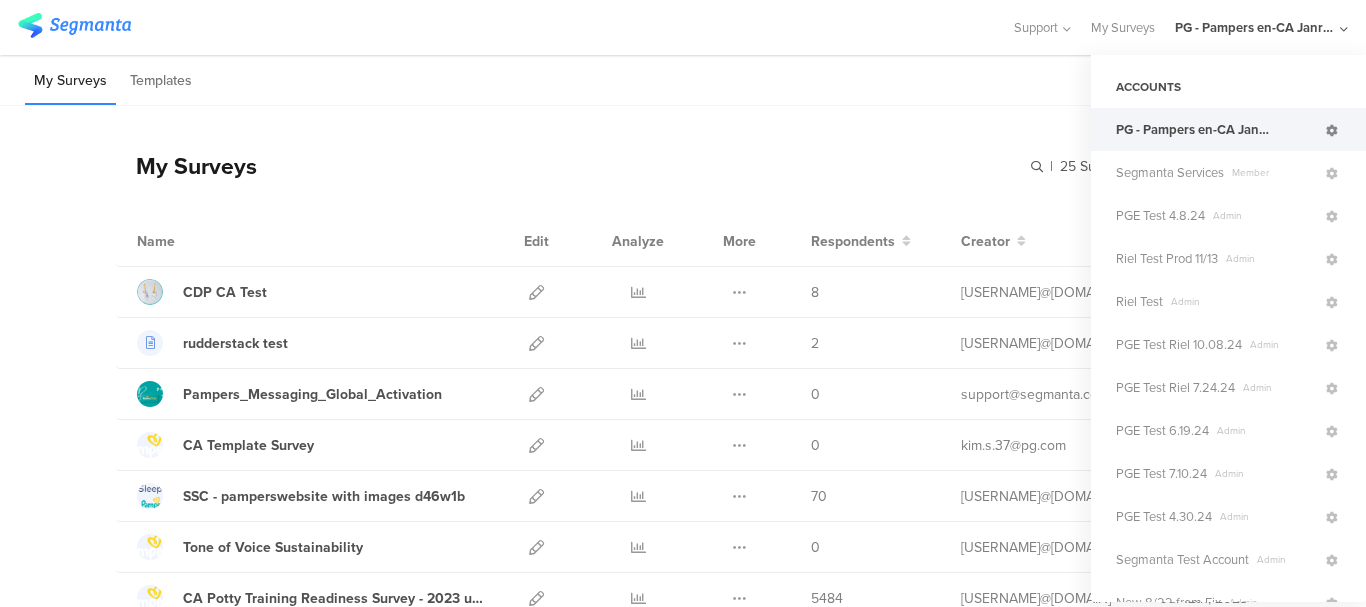 click at bounding box center [1332, 131] 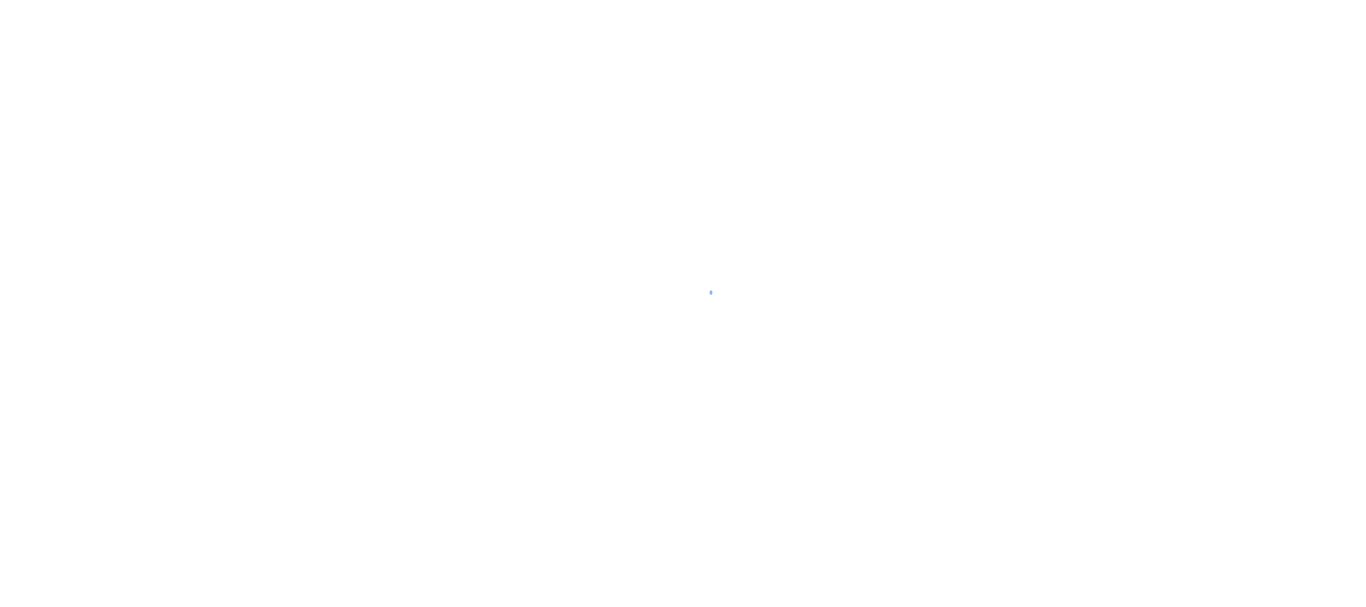 scroll, scrollTop: 0, scrollLeft: 0, axis: both 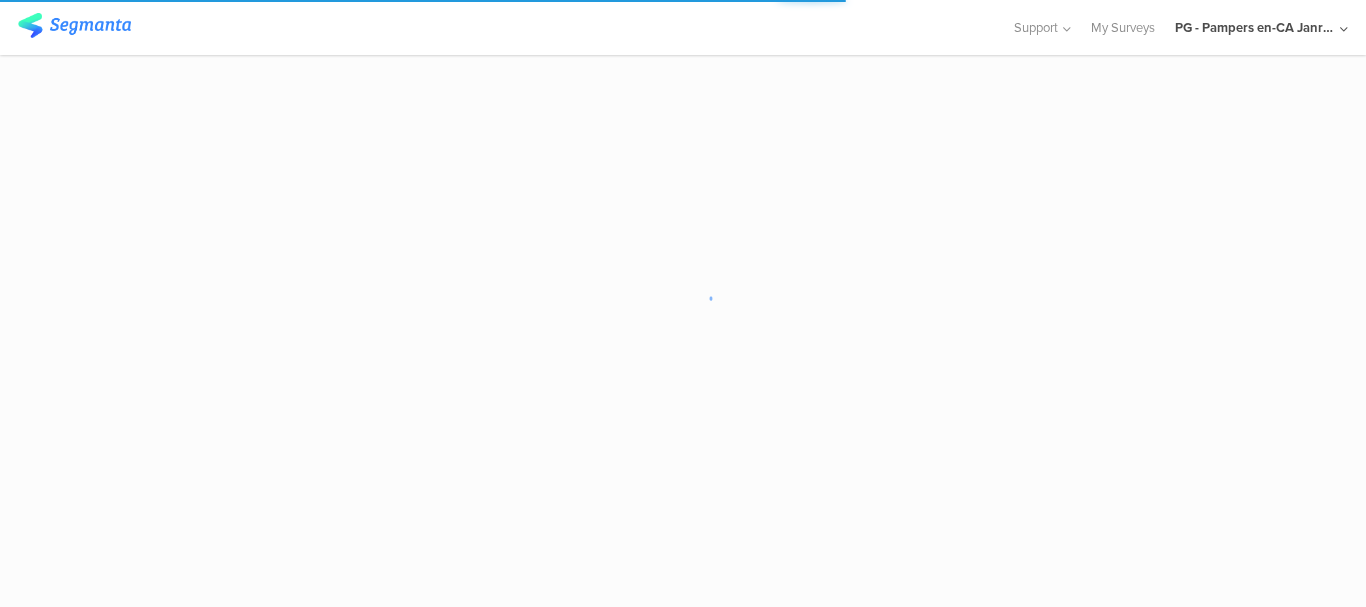 click on "PG - Pampers en-CA Janrain" at bounding box center [1255, 27] 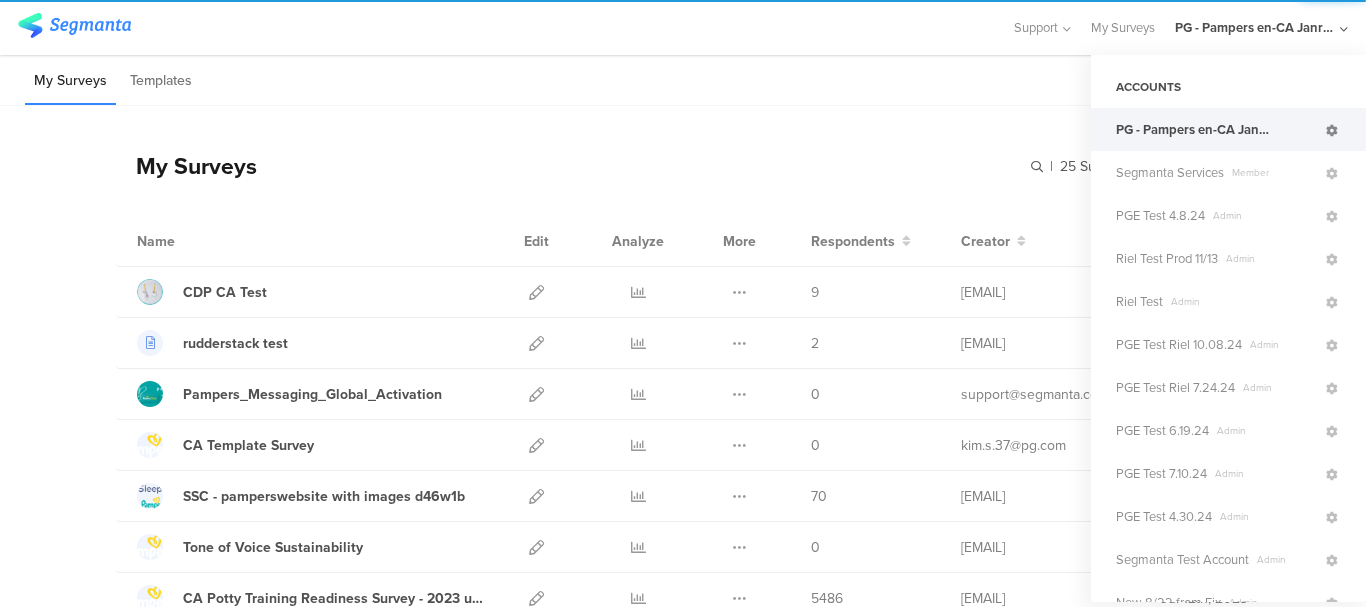 click at bounding box center (1332, 131) 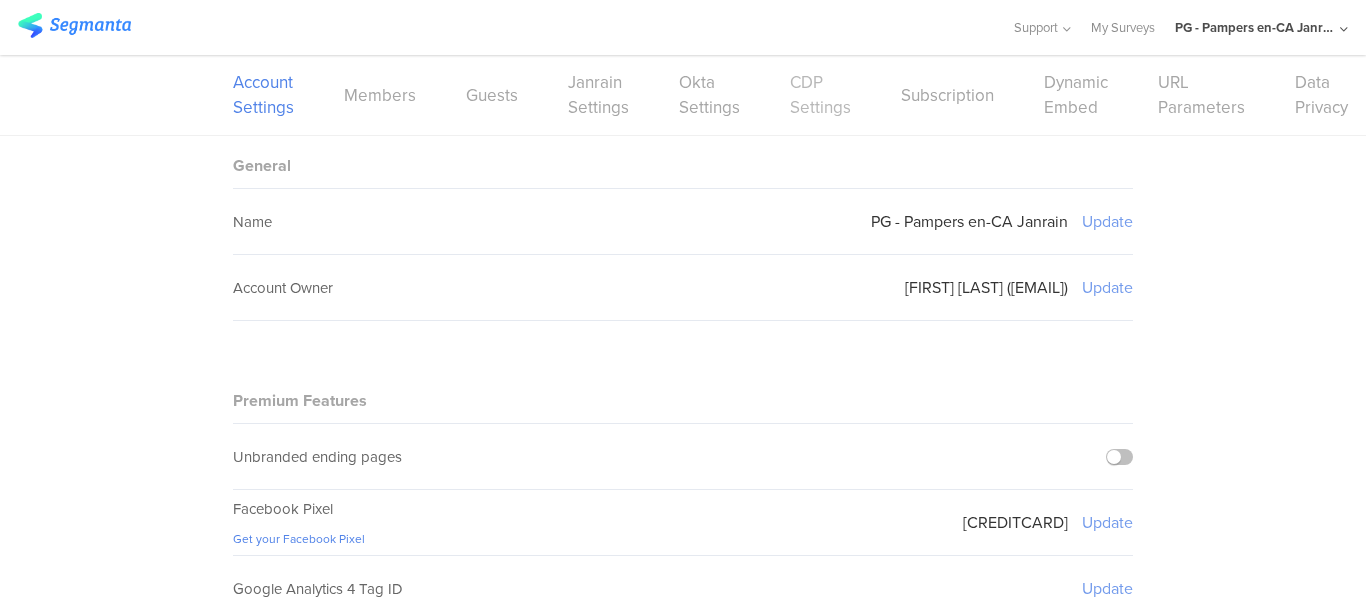 click on "CDP Settings" at bounding box center [820, 95] 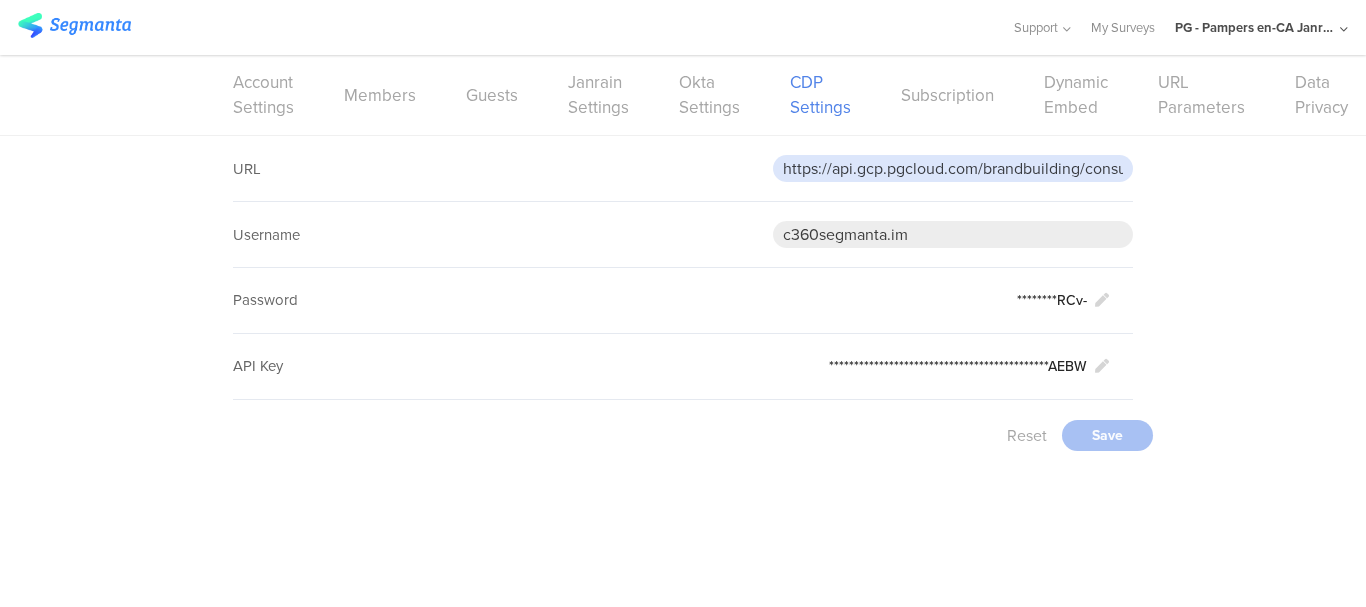 click on "https://api.gcp.pgcloud.com/brandbuilding/consumer/v1/cdp-consumers/events" at bounding box center [953, 168] 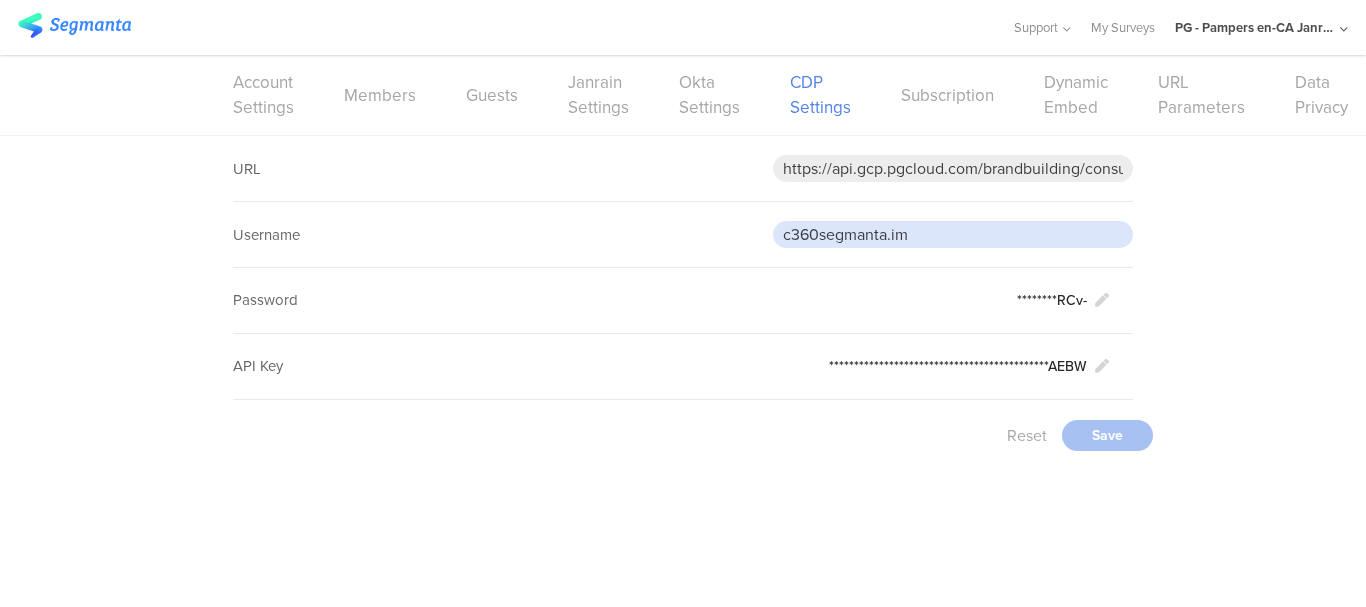 click on "c360segmanta.im" at bounding box center (953, 234) 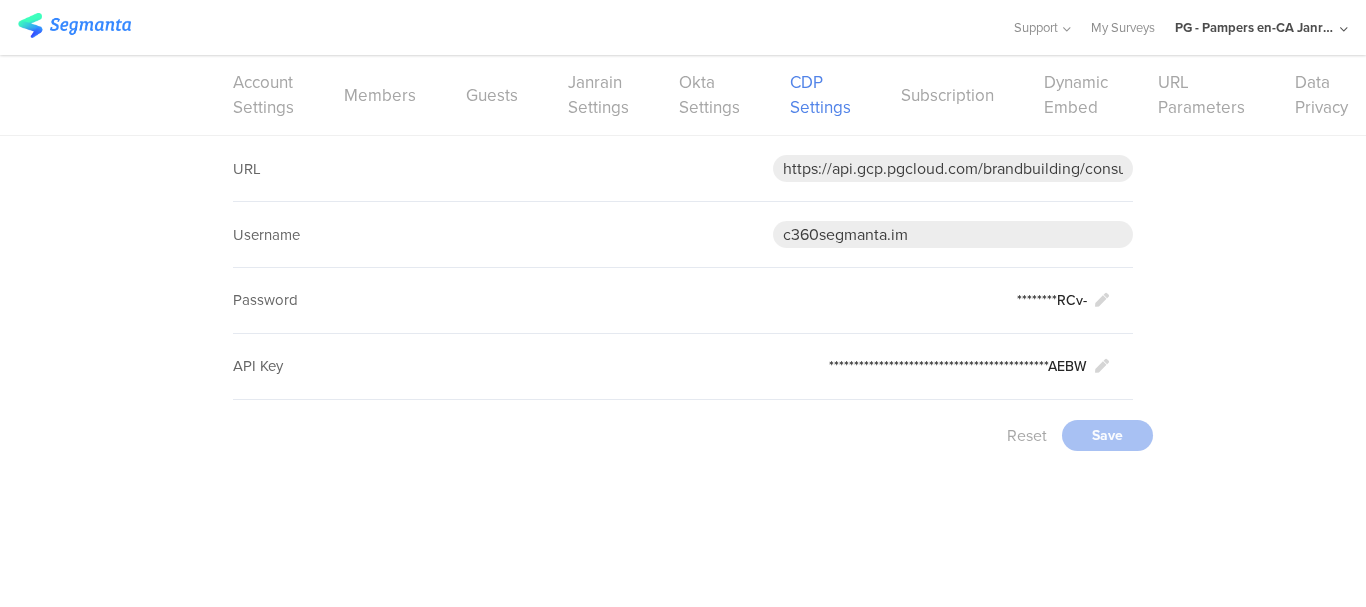 click on "Reset
Save" at bounding box center (703, 435) 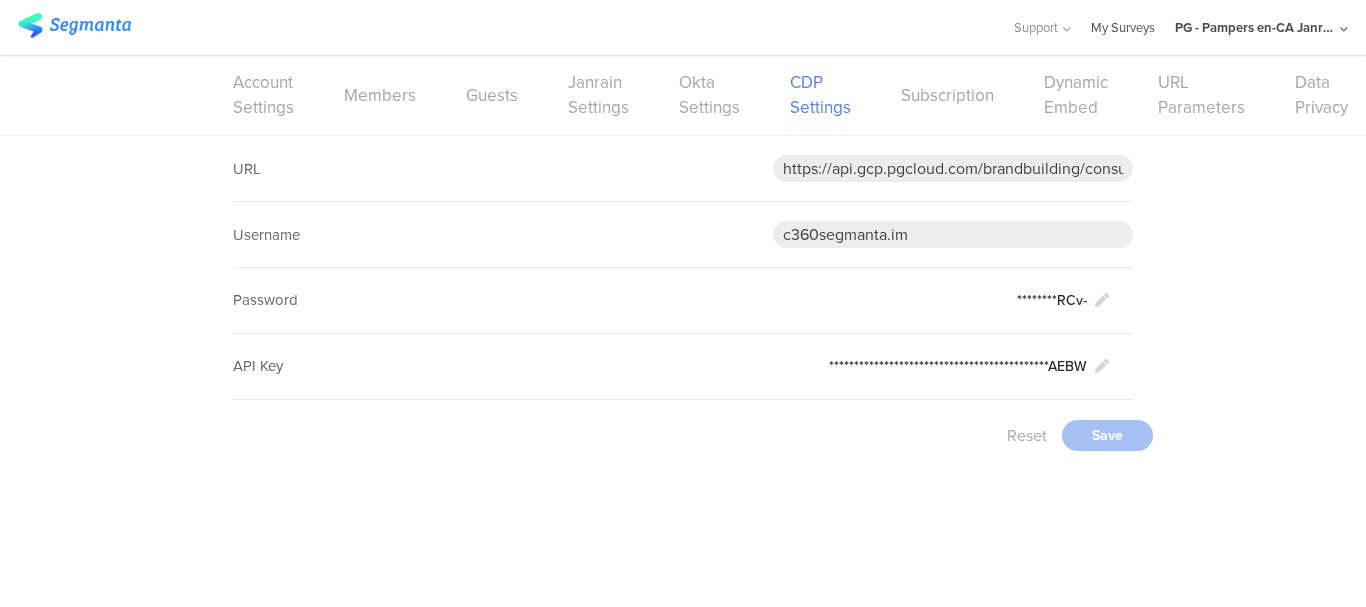 click on "My Surveys" at bounding box center (1123, 27) 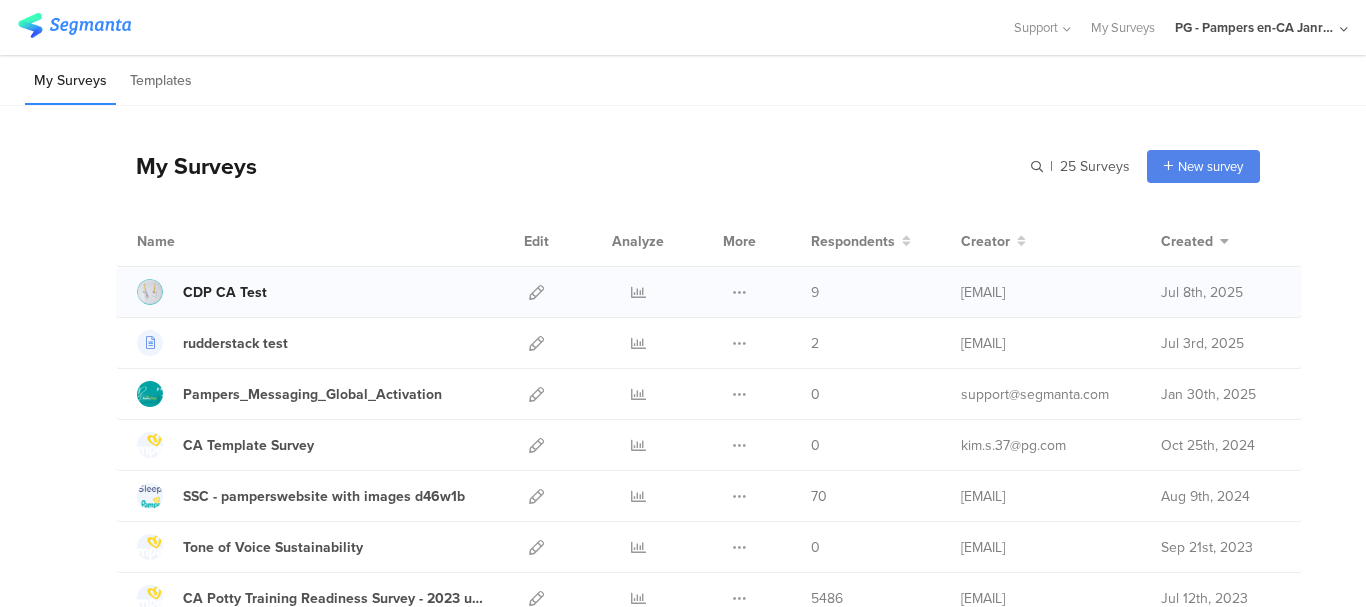click on "CDP CA Test" at bounding box center [225, 292] 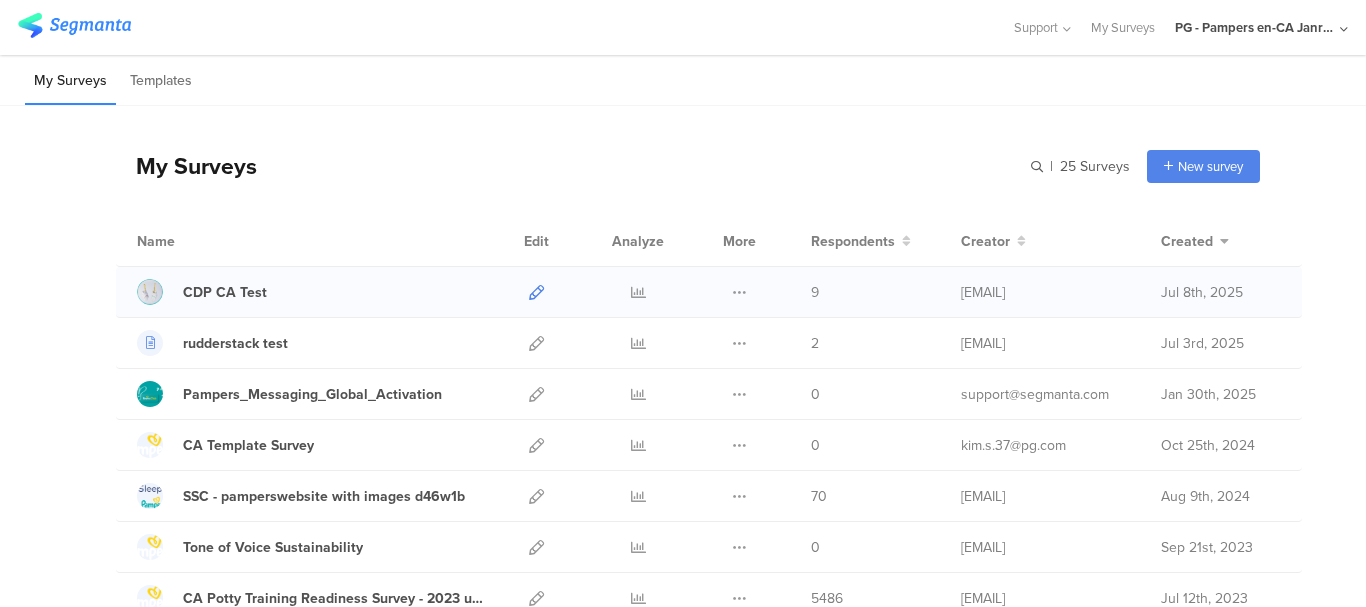 click at bounding box center (536, 292) 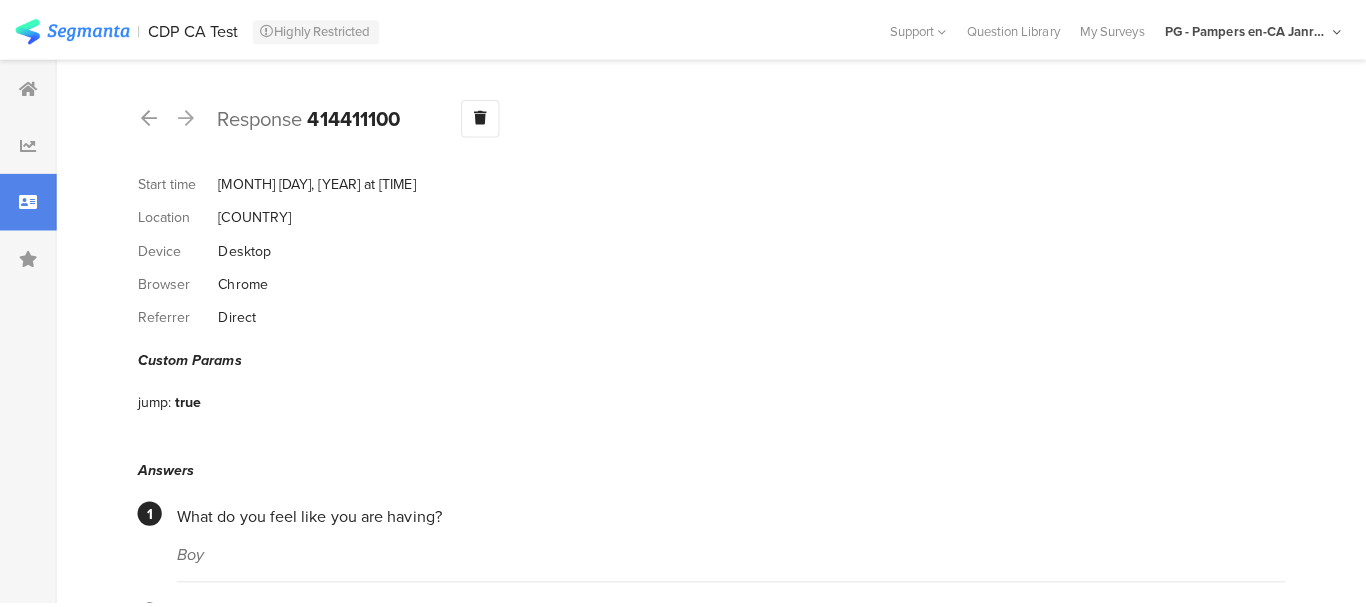 scroll, scrollTop: 0, scrollLeft: 0, axis: both 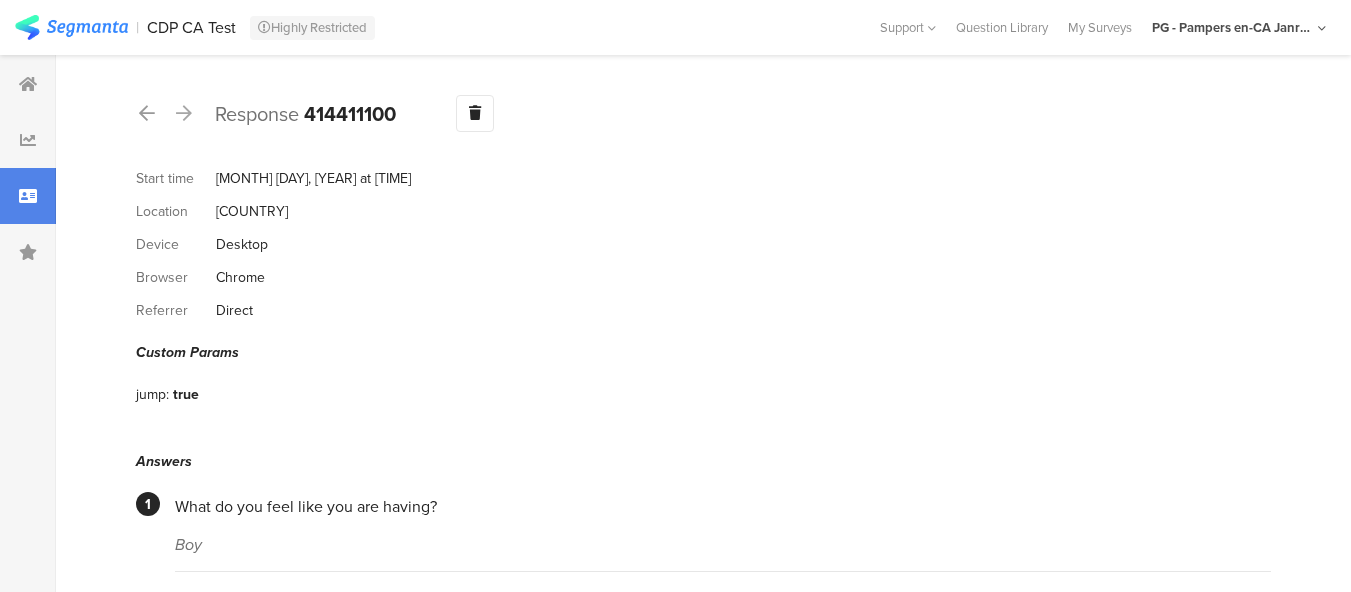 click at bounding box center (28, 196) 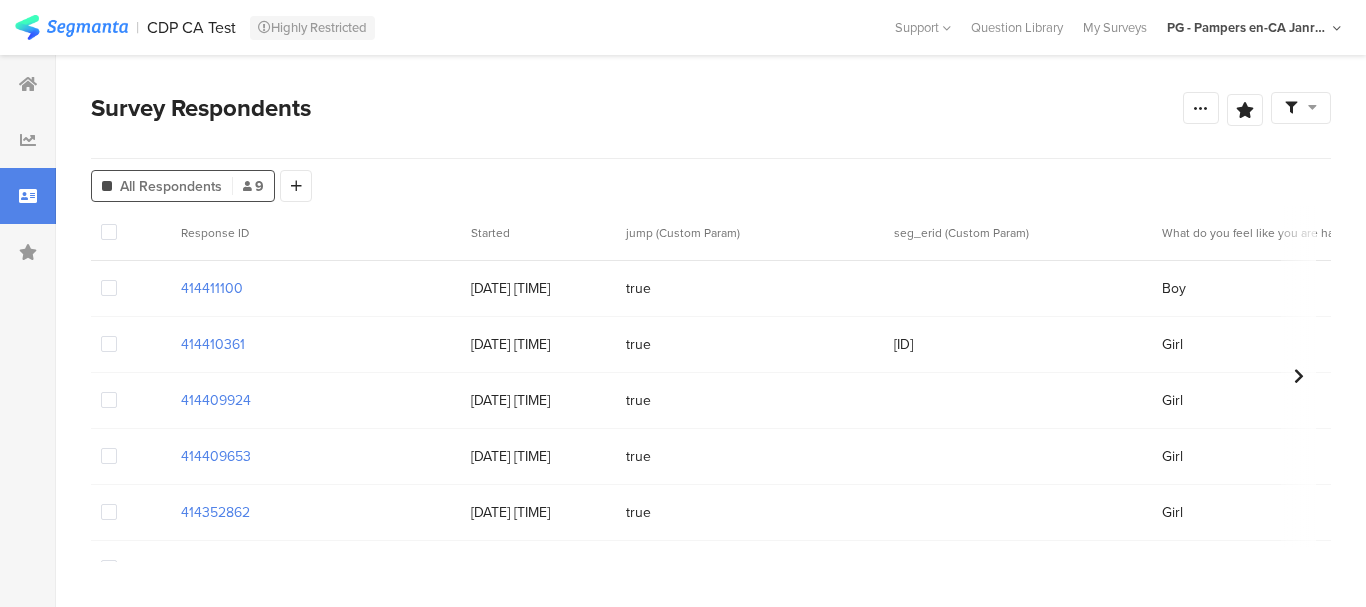 drag, startPoint x: 171, startPoint y: 28, endPoint x: 237, endPoint y: 33, distance: 66.189125 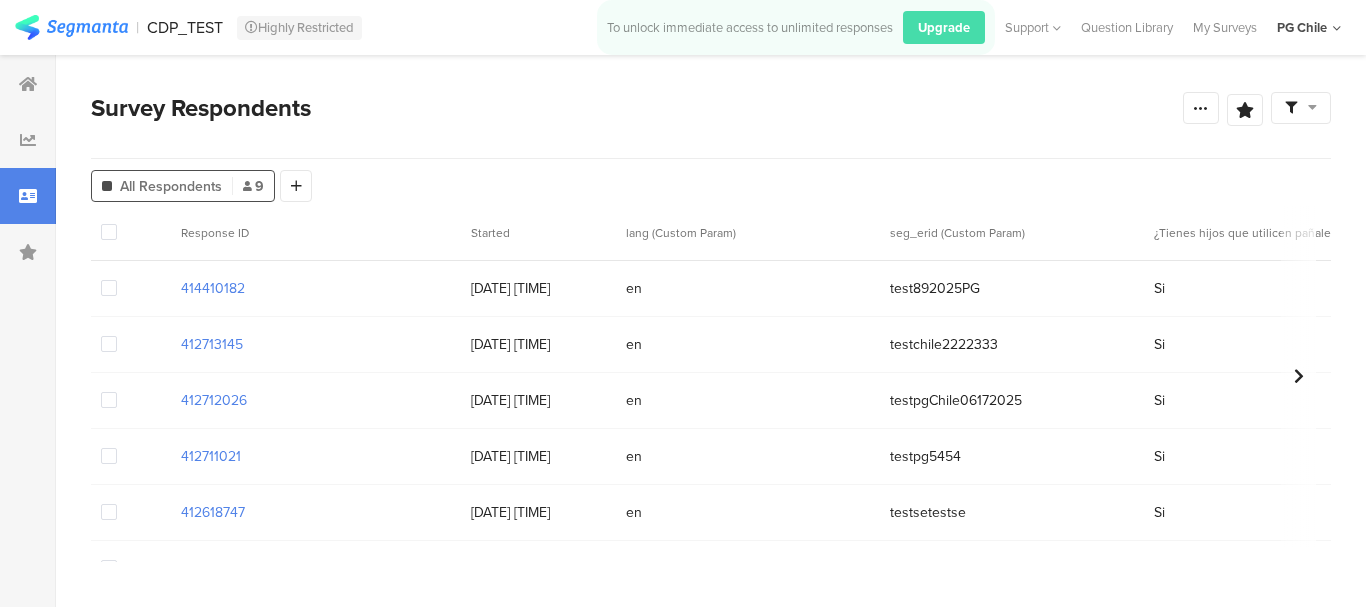 scroll, scrollTop: 0, scrollLeft: 0, axis: both 